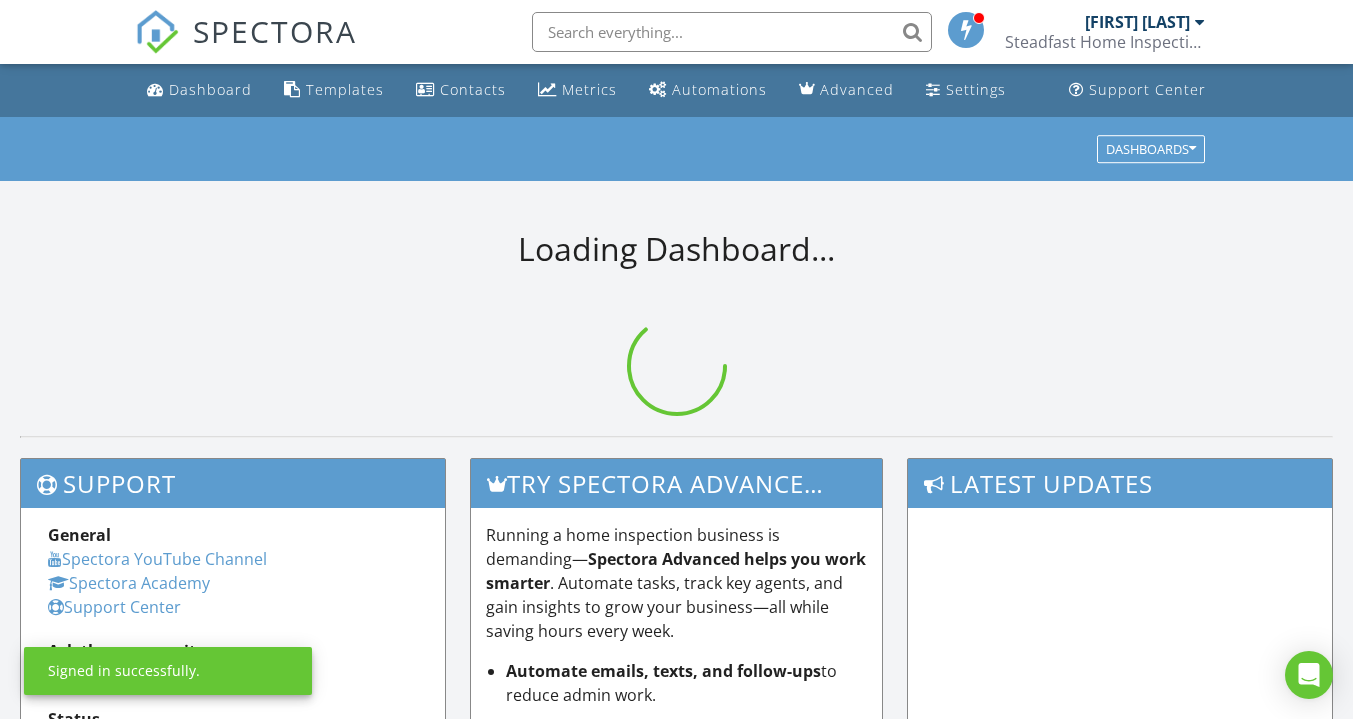 scroll, scrollTop: 0, scrollLeft: 0, axis: both 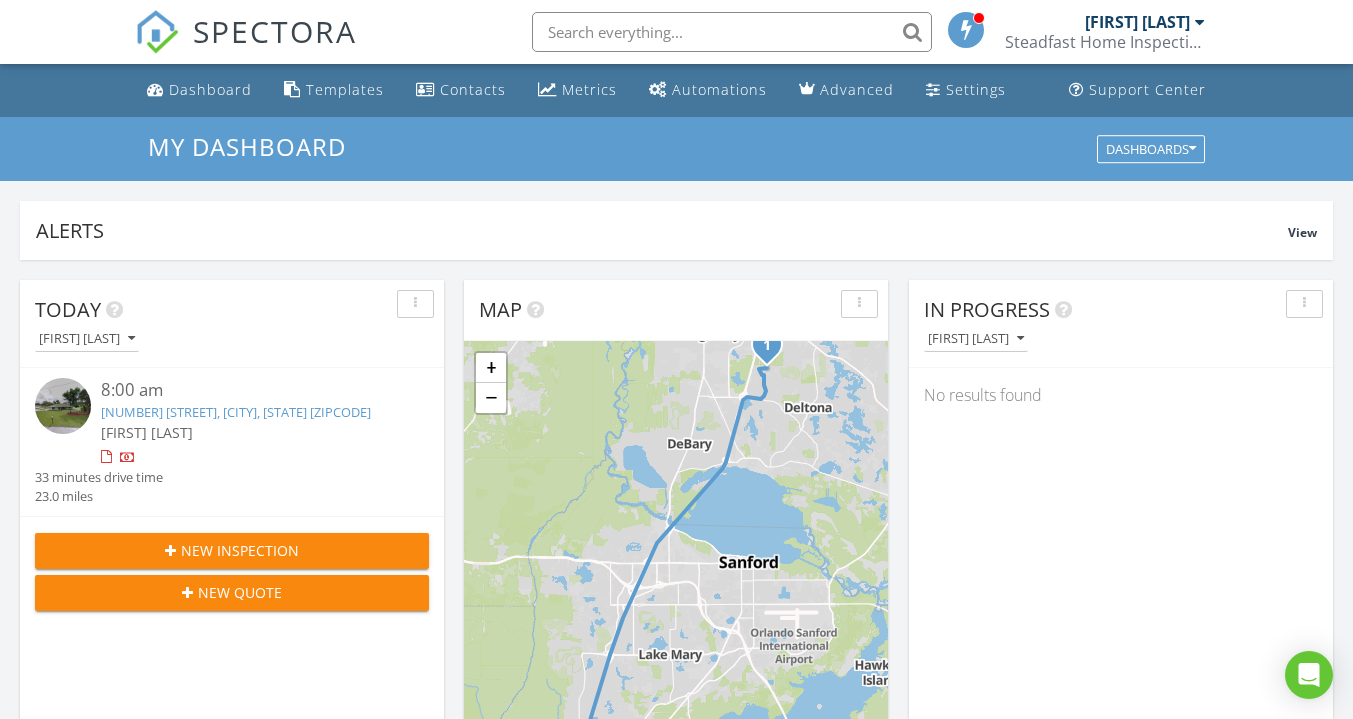 click on "[NUMBER] [STREET], [CITY], [STATE] [POSTAL_CODE]" at bounding box center (236, 412) 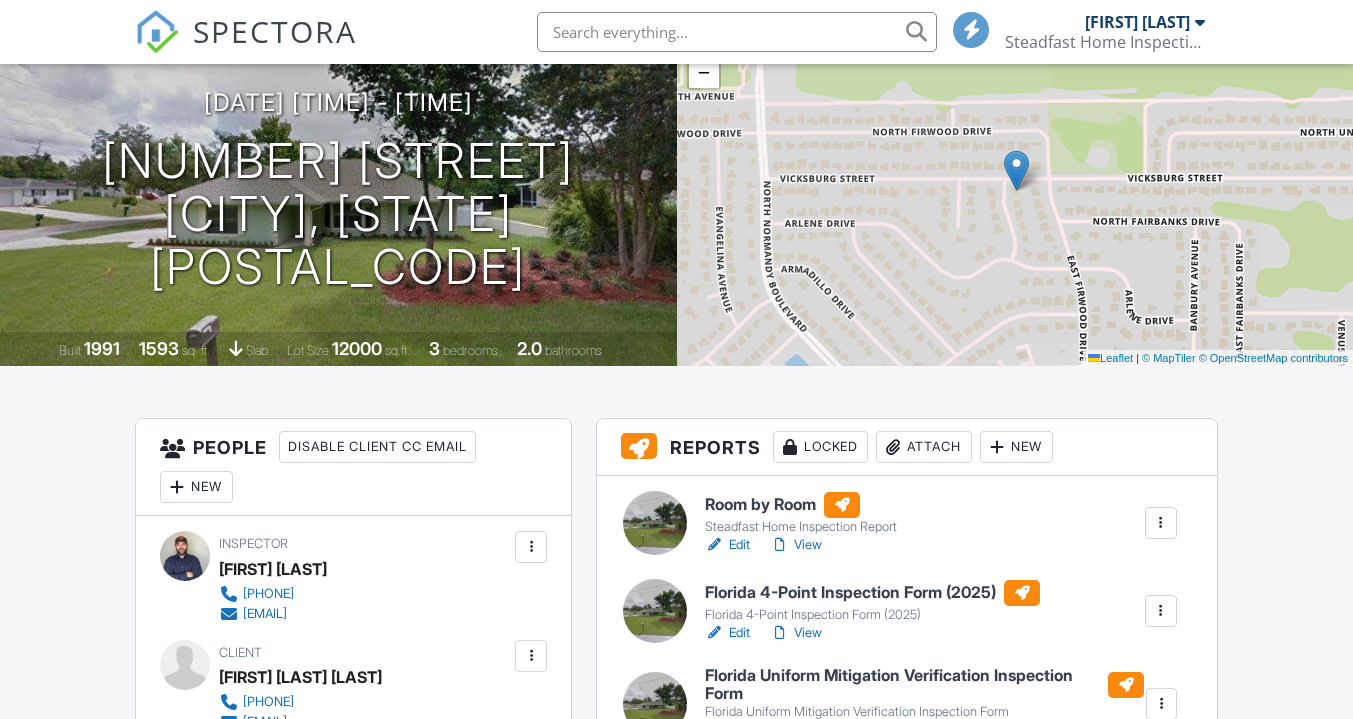 scroll, scrollTop: 168, scrollLeft: 0, axis: vertical 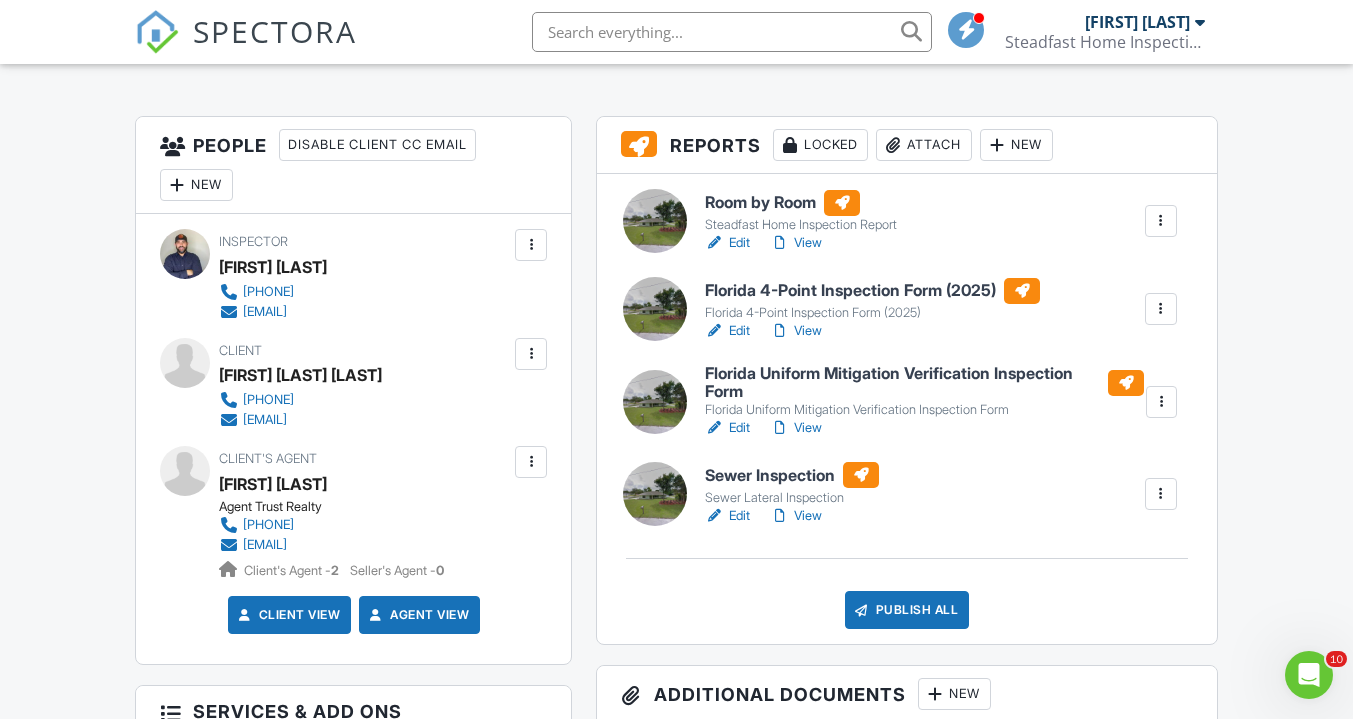click on "Attach" at bounding box center (924, 145) 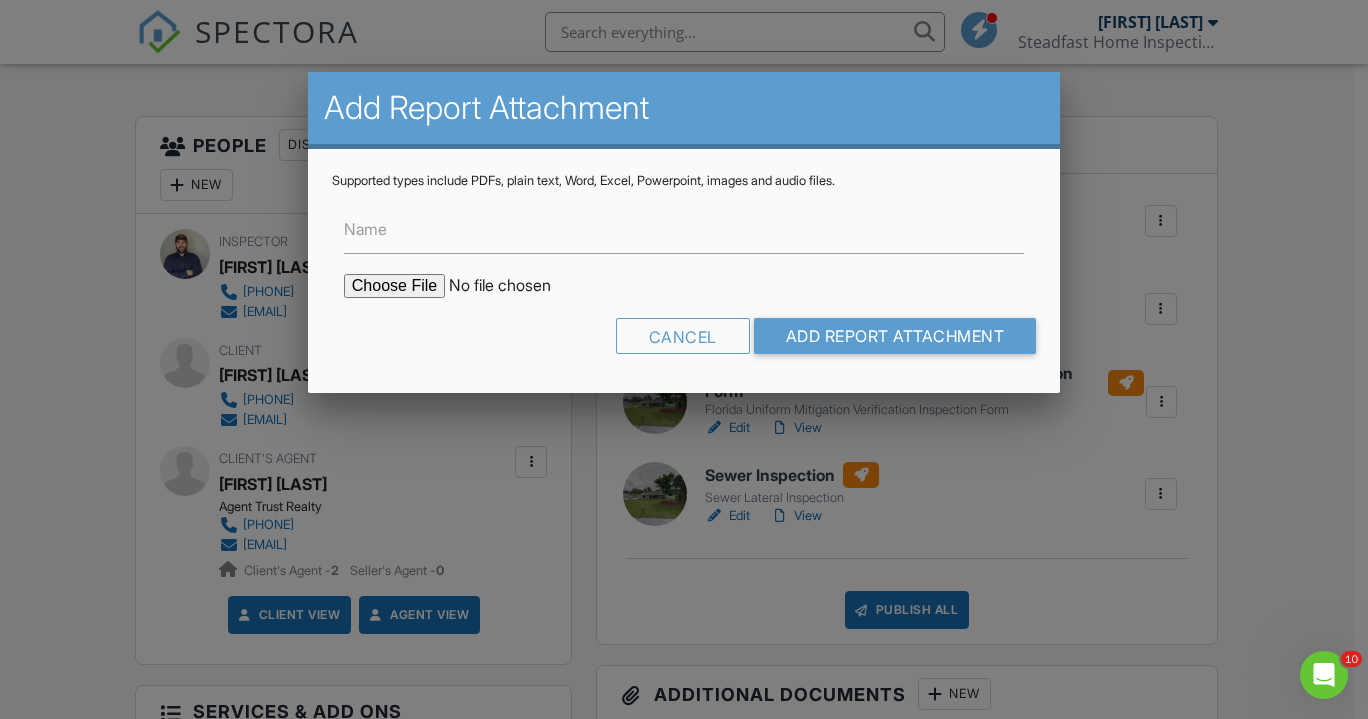 click at bounding box center [514, 286] 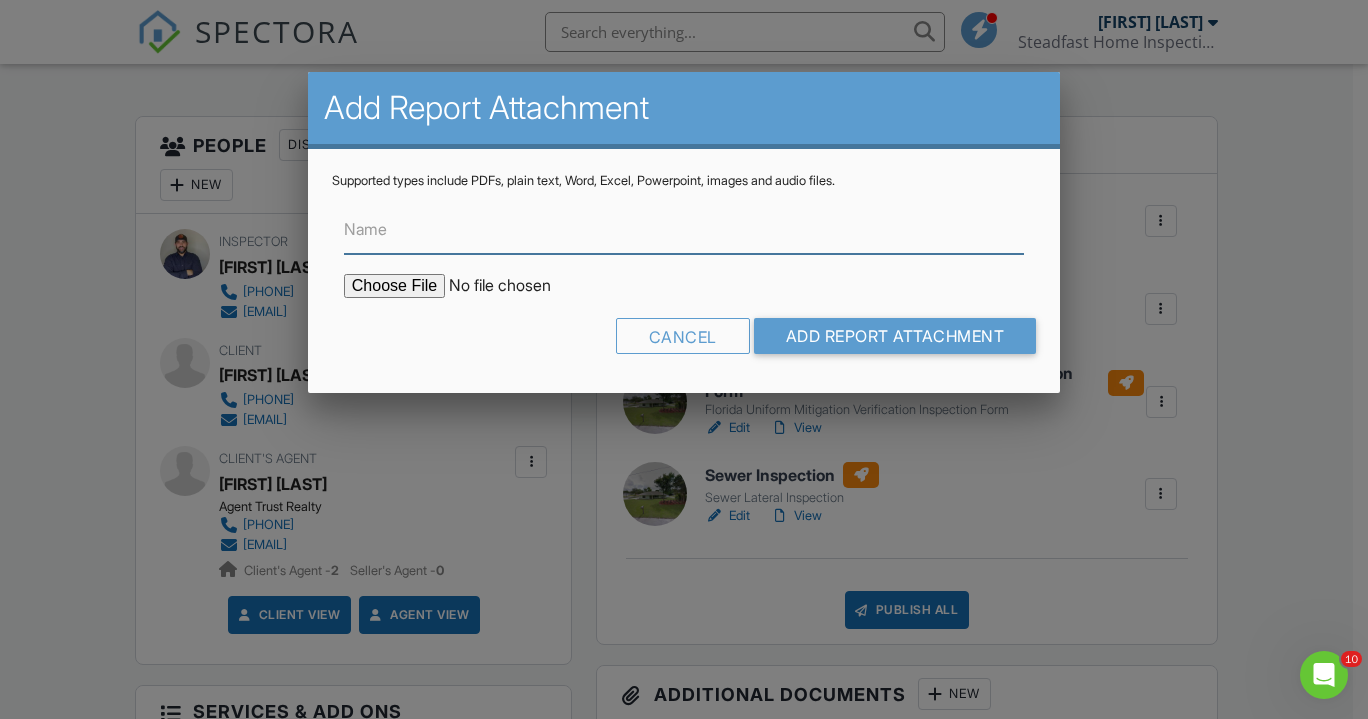 click on "Name" at bounding box center [684, 229] 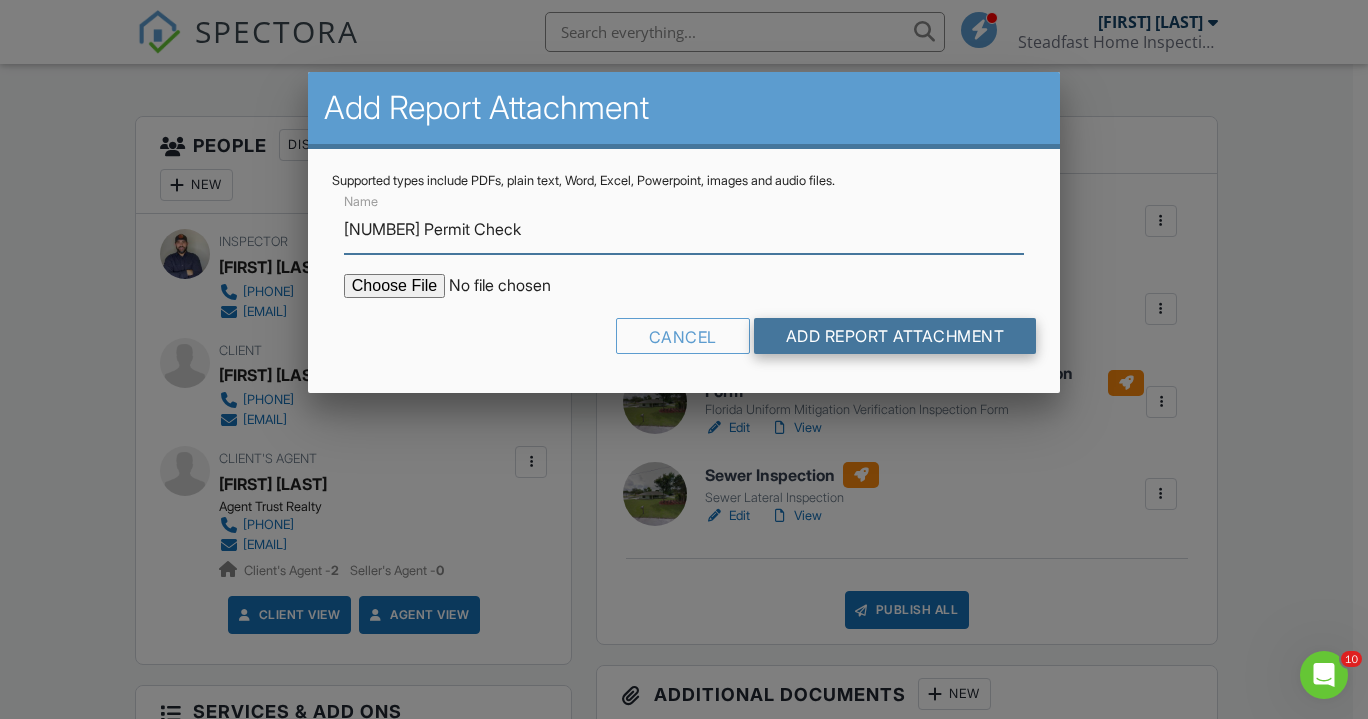 type on "[NUMBER] Permit Check" 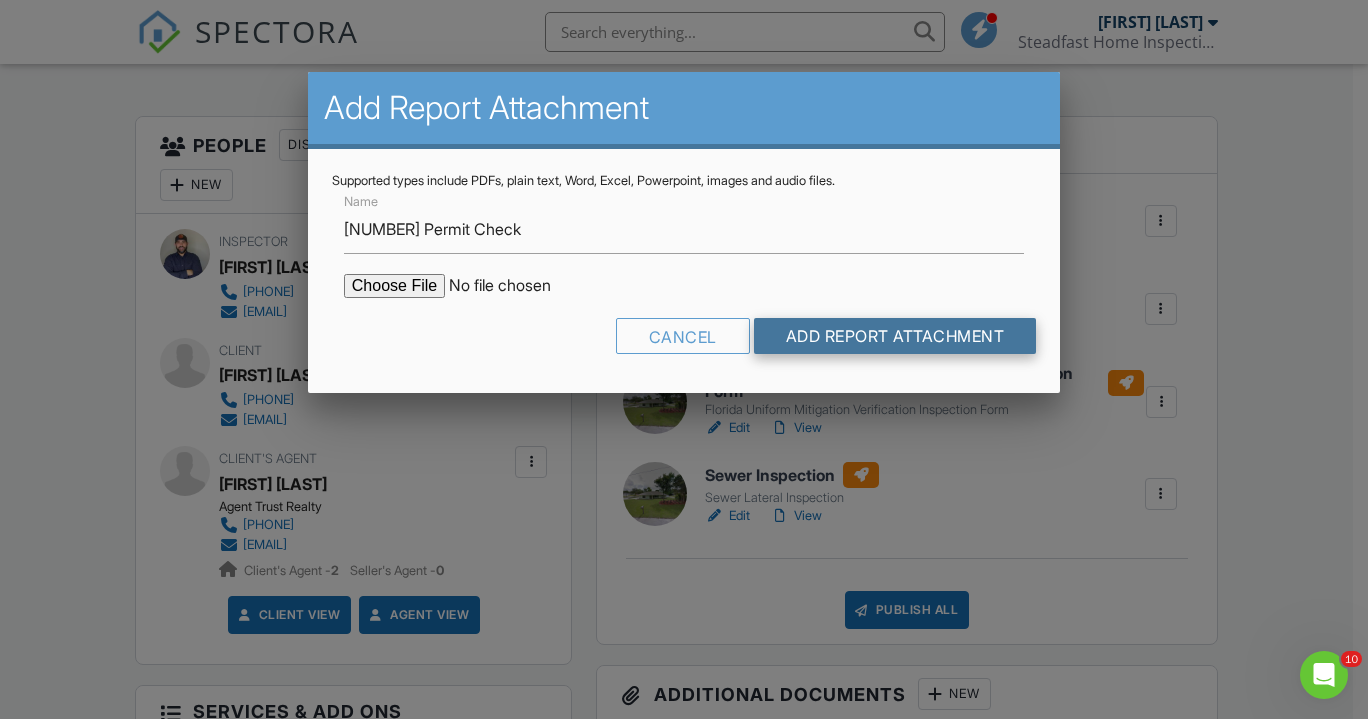 click on "Add Report Attachment" at bounding box center [895, 336] 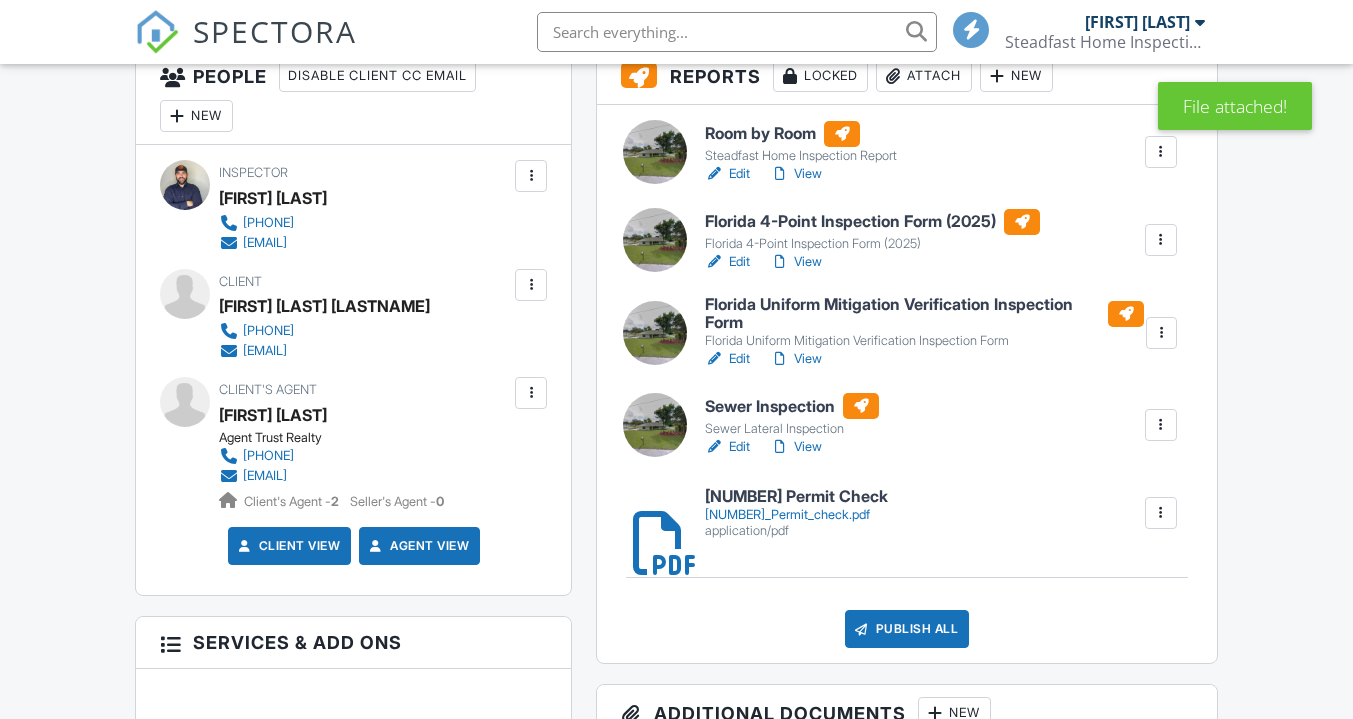 scroll, scrollTop: 501, scrollLeft: 0, axis: vertical 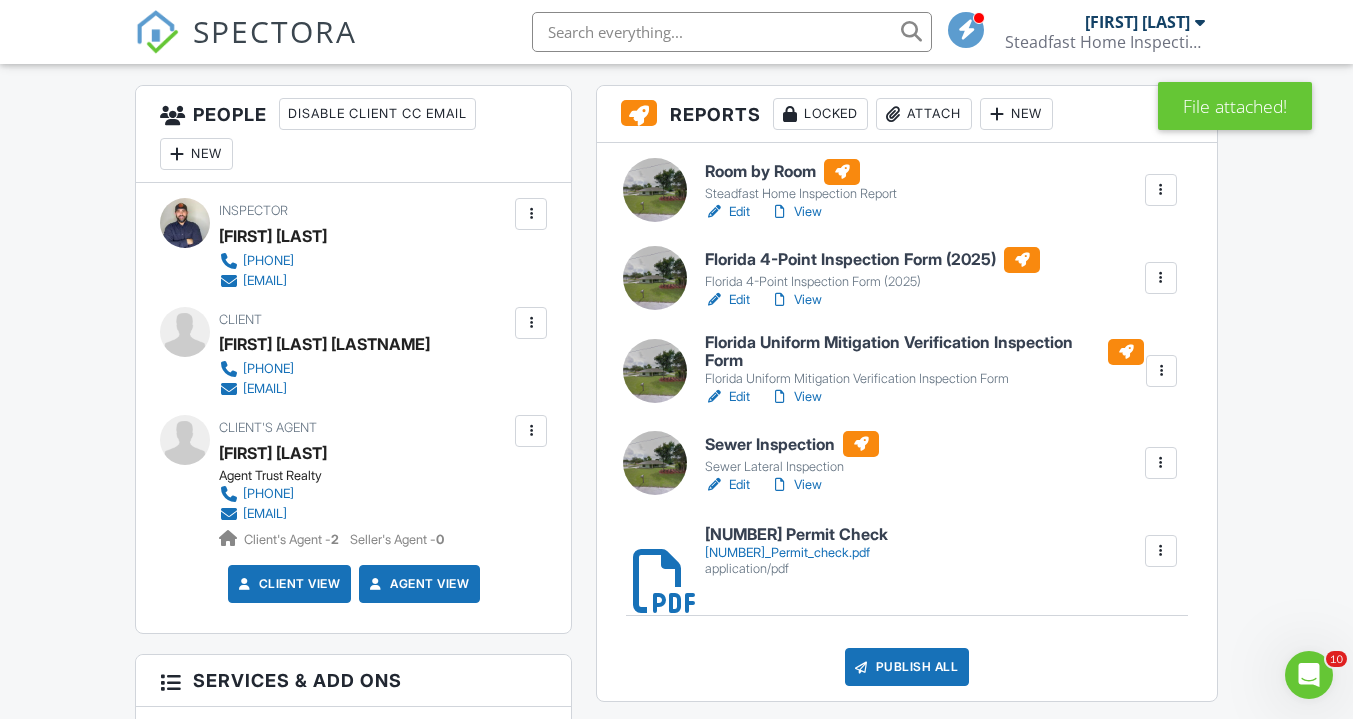 click on "Edit" at bounding box center (727, 397) 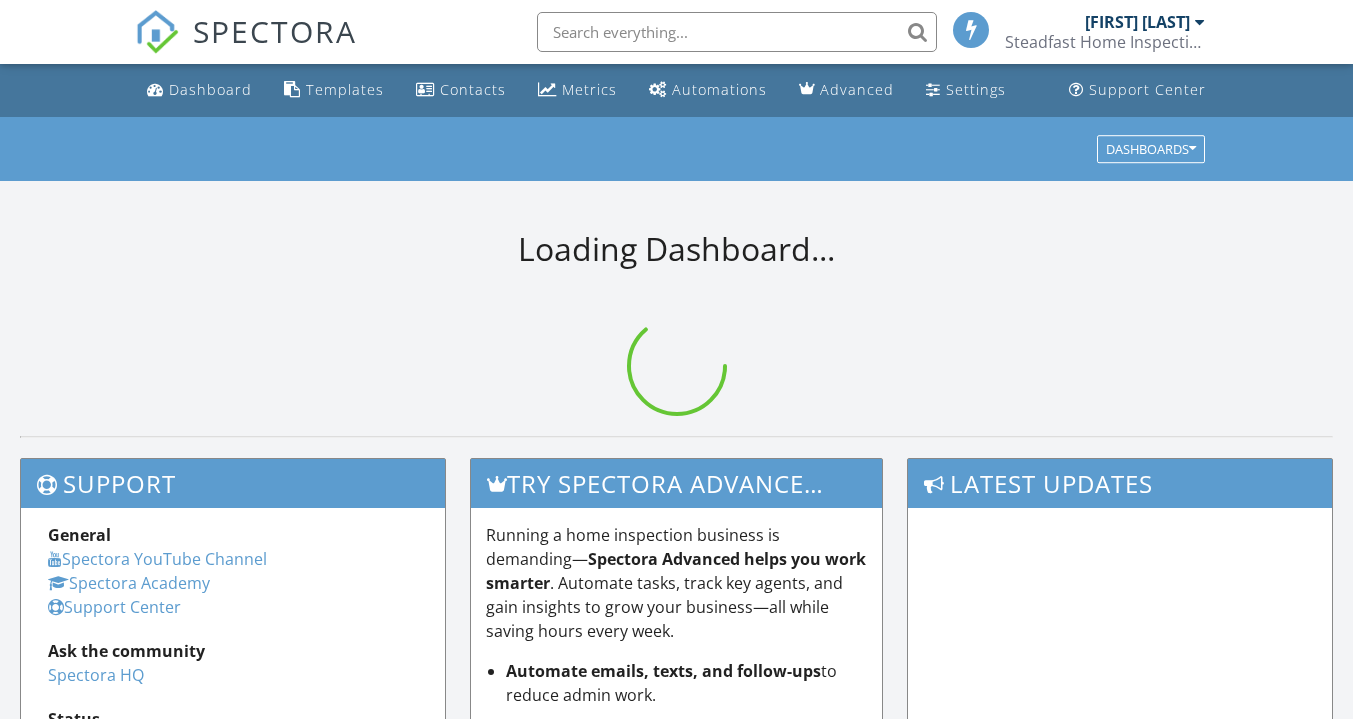 scroll, scrollTop: 0, scrollLeft: 0, axis: both 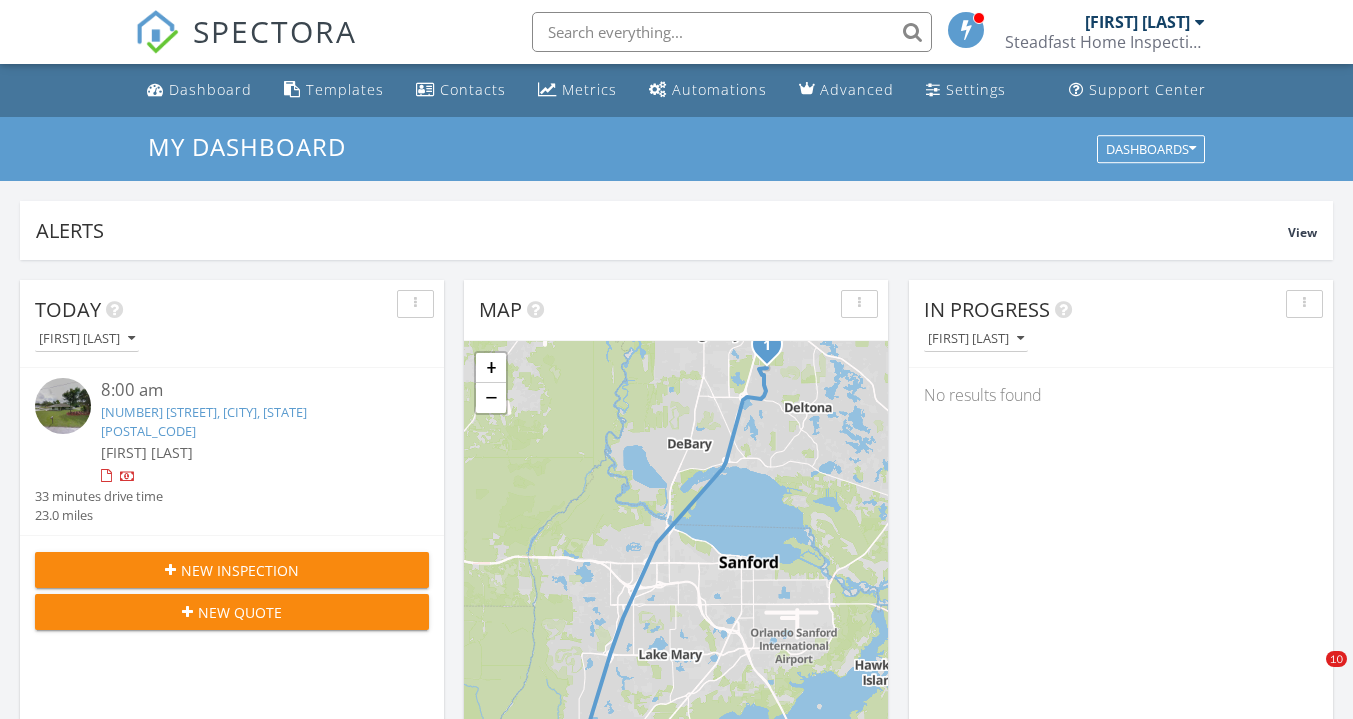 click on "2351 El Prado Terrace, Deltona, FL 32725" at bounding box center [204, 421] 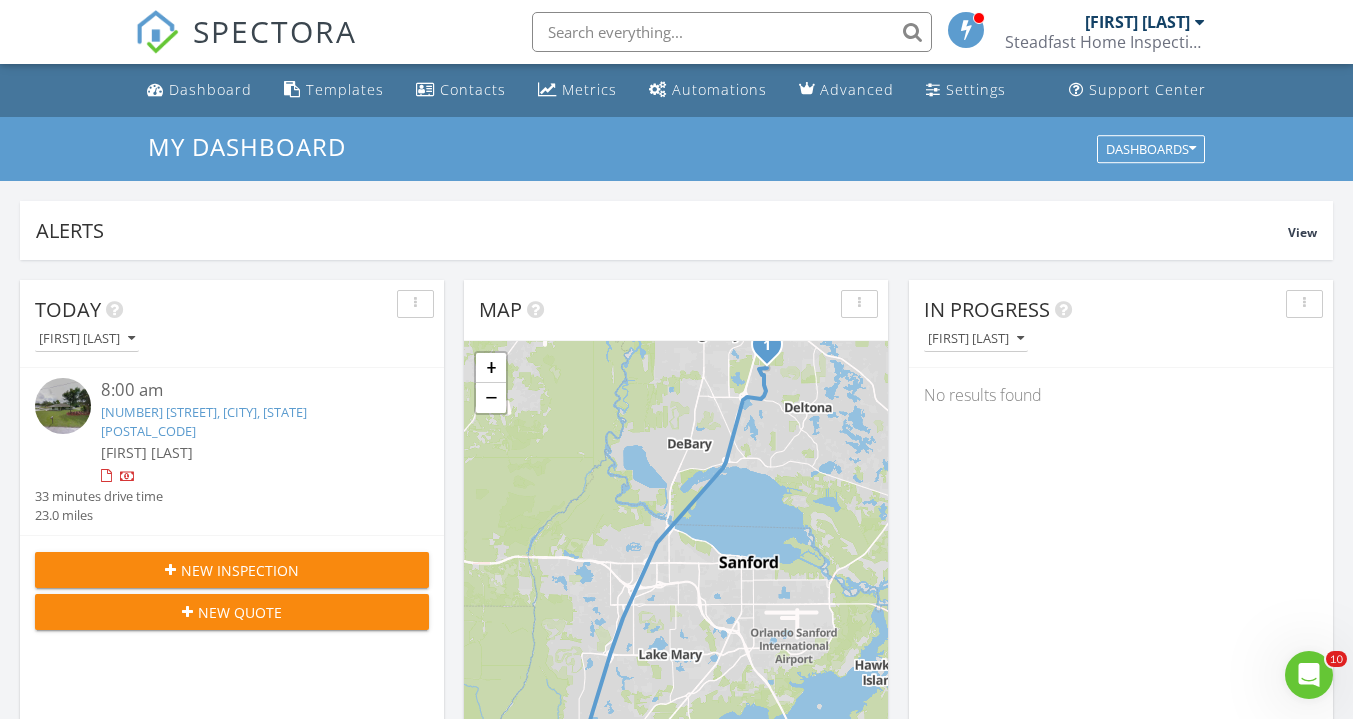 scroll, scrollTop: 0, scrollLeft: 0, axis: both 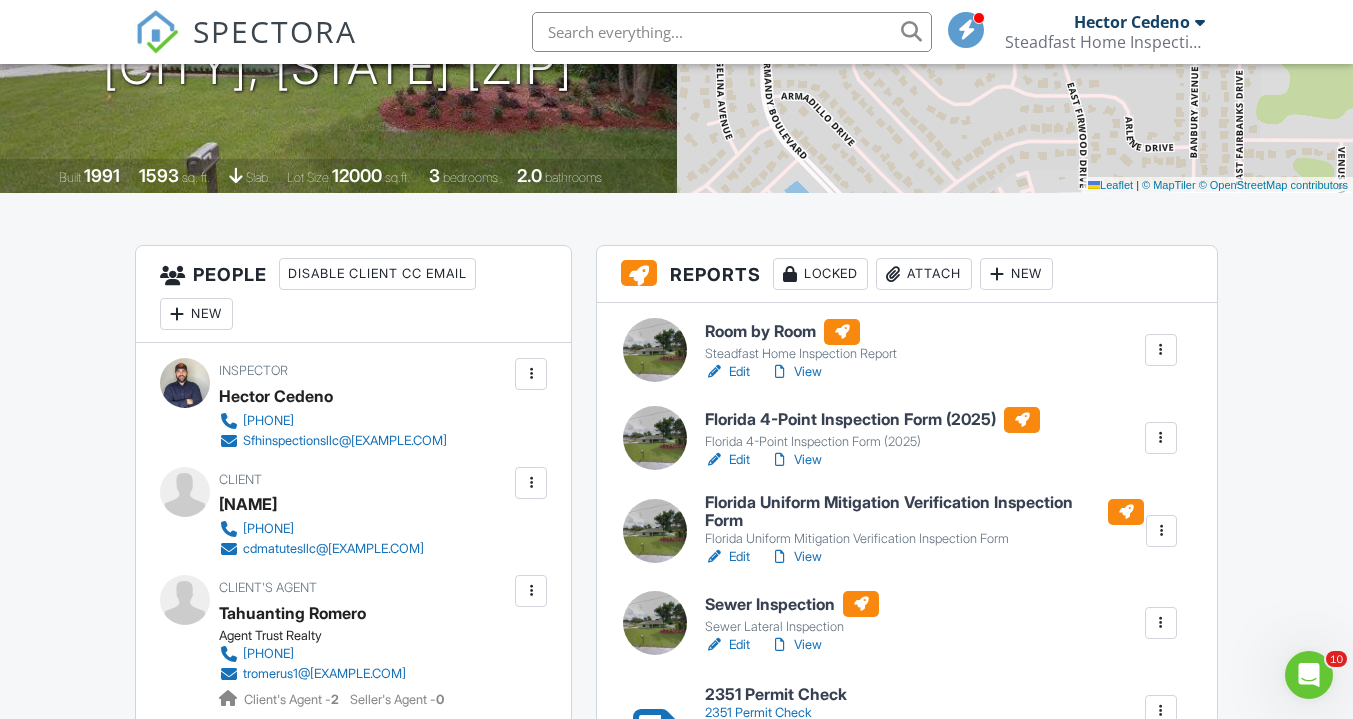click on "Edit" at bounding box center [727, 460] 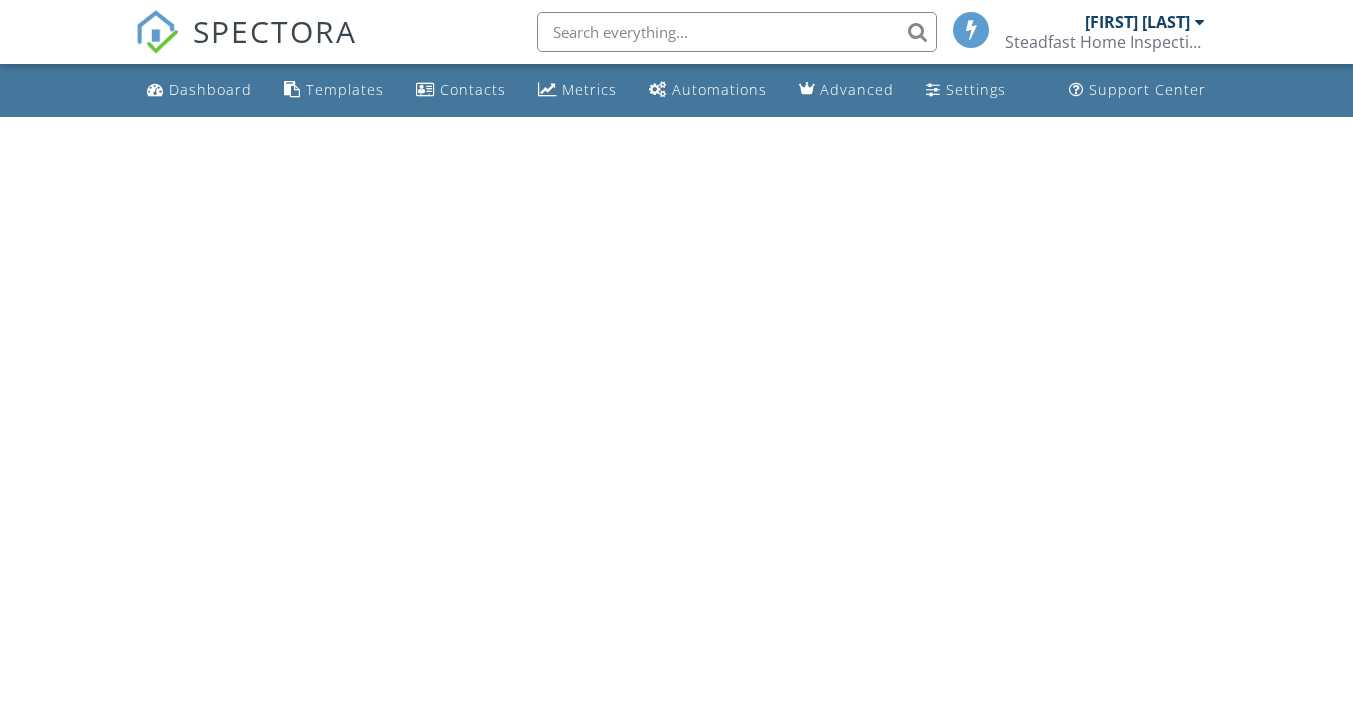 scroll, scrollTop: 0, scrollLeft: 0, axis: both 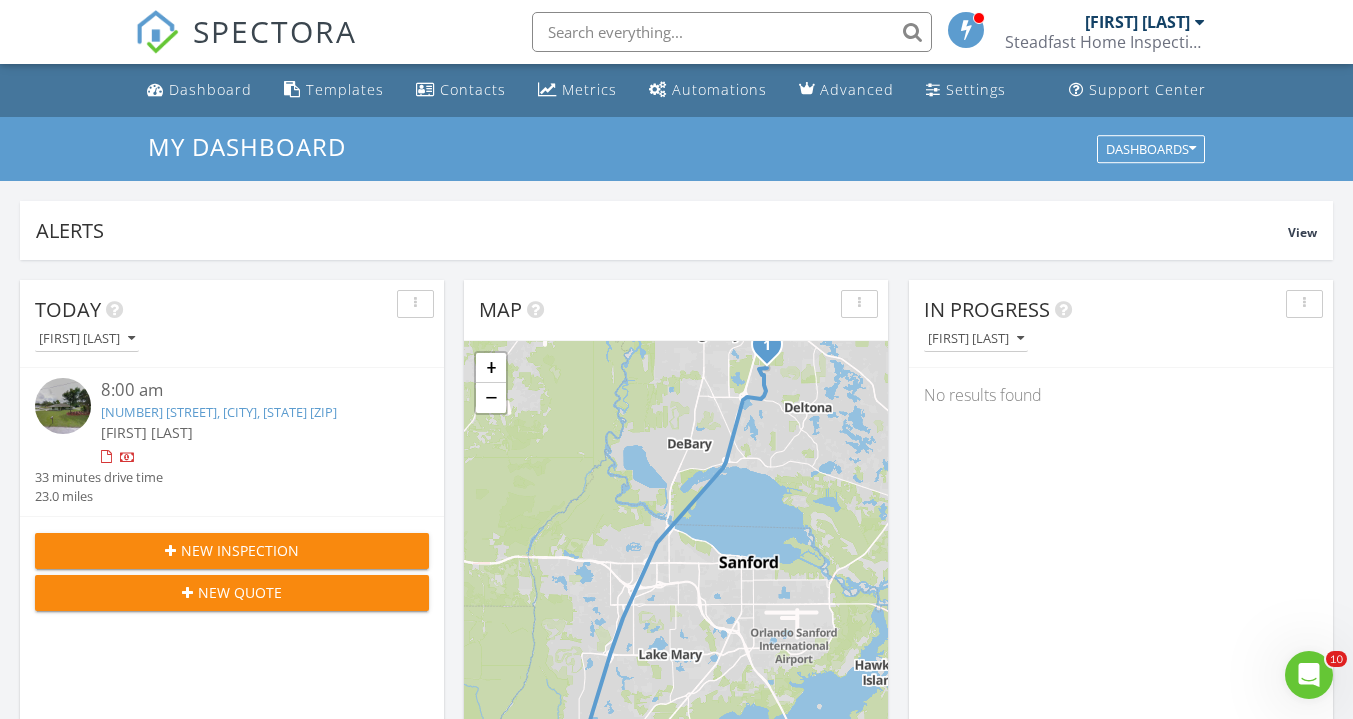 click on "[NUMBER] [STREET], [CITY], [STATE] [ZIP]" at bounding box center (219, 412) 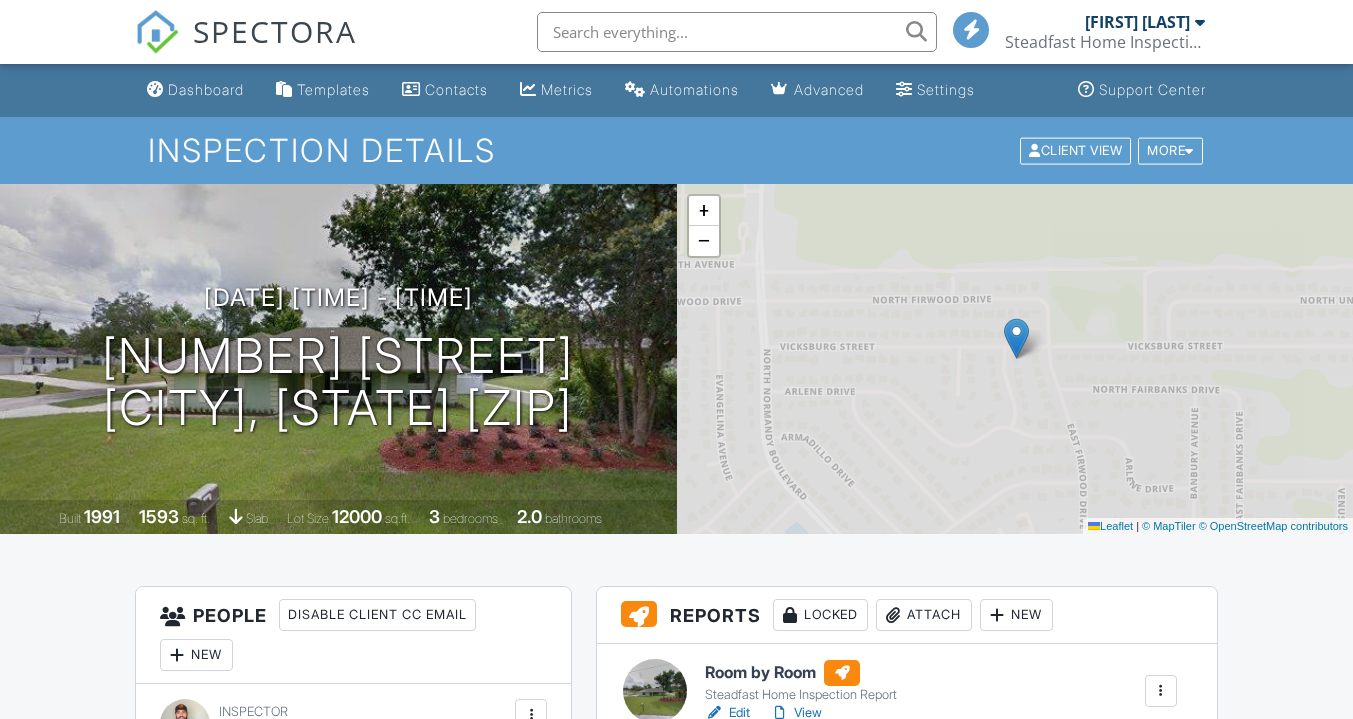 click on "Edit" at bounding box center (727, 713) 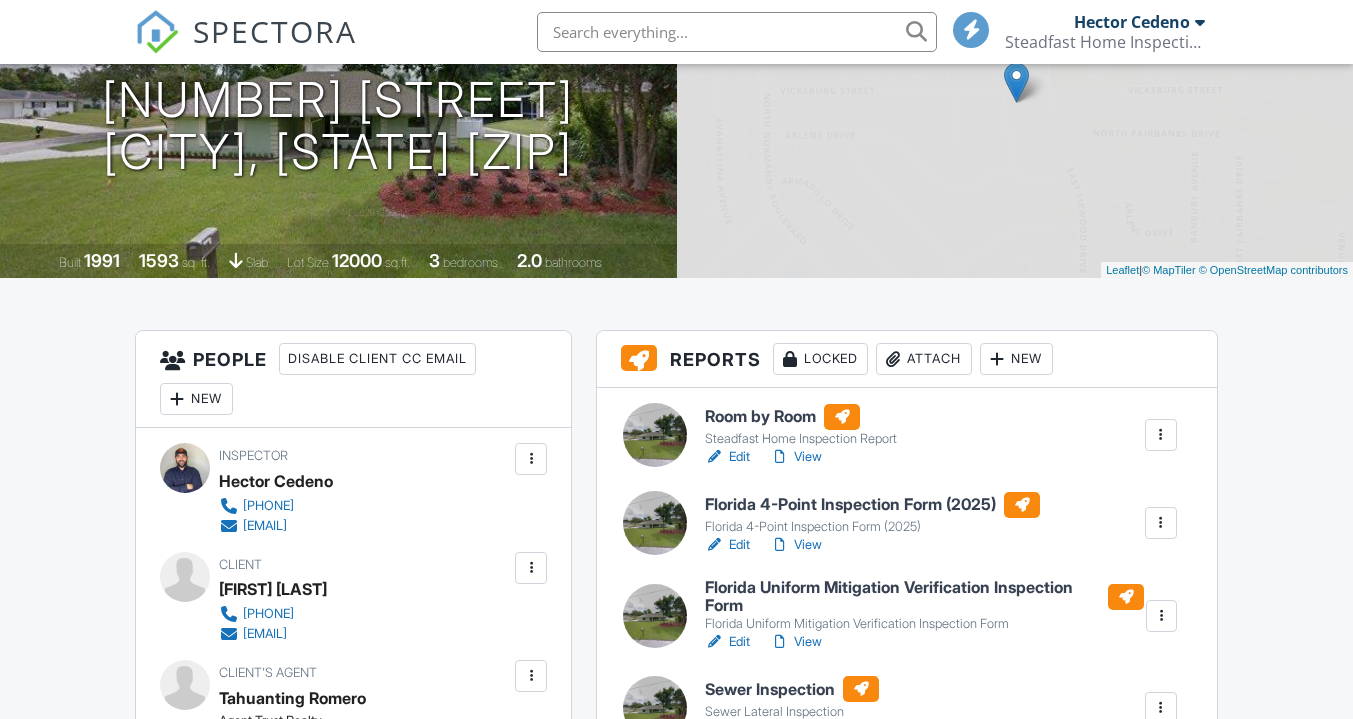 scroll, scrollTop: 256, scrollLeft: 0, axis: vertical 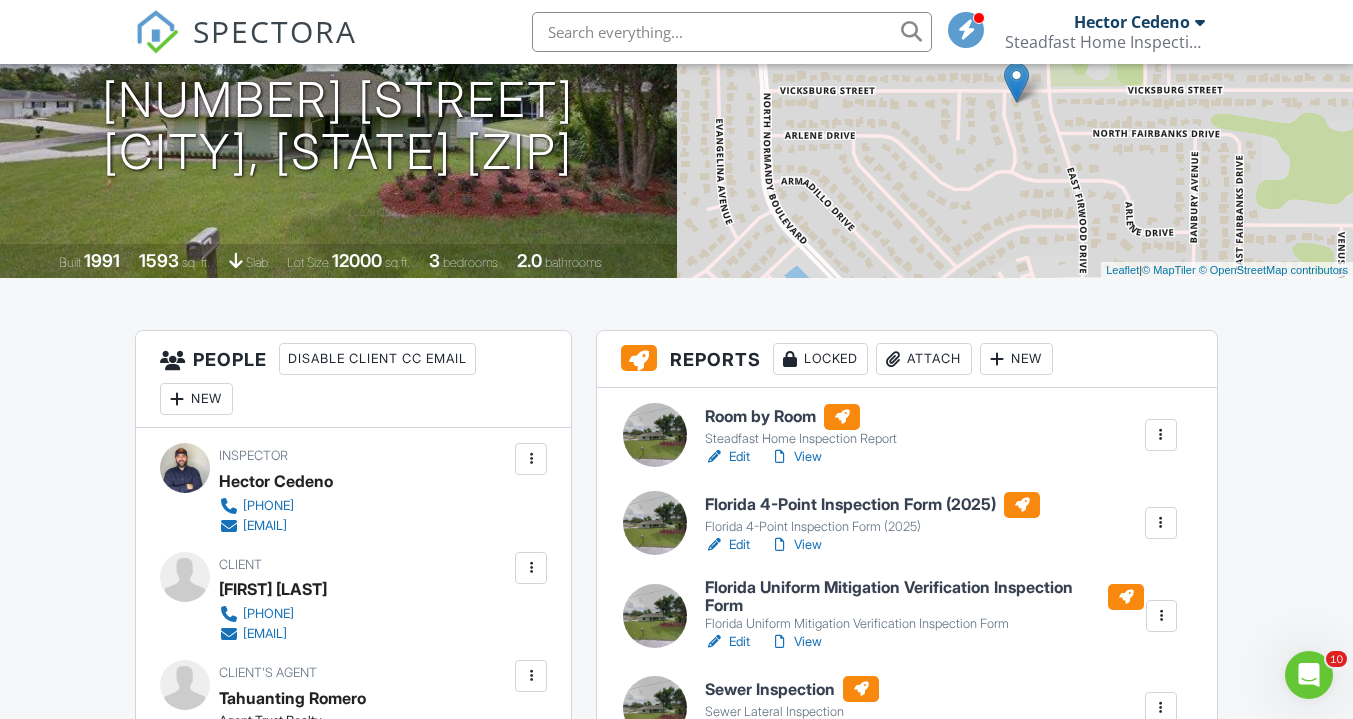 click on "View" at bounding box center [796, 457] 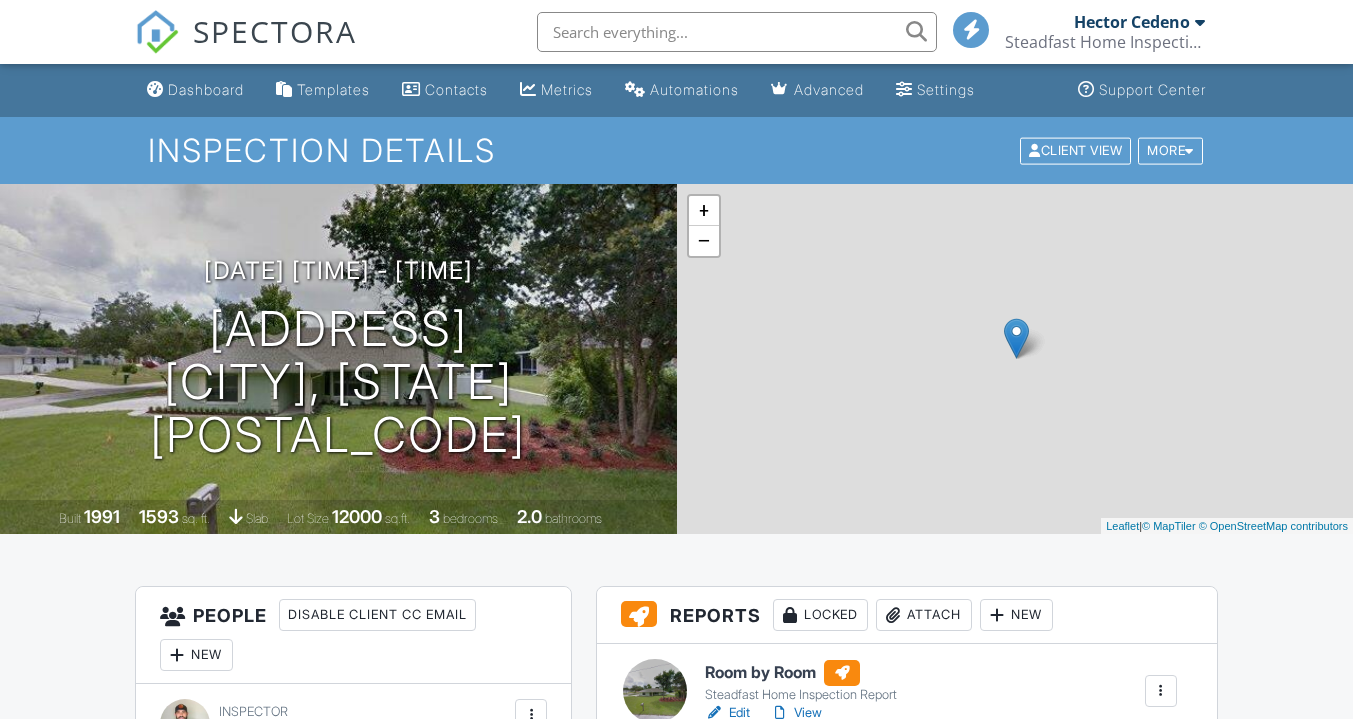 scroll, scrollTop: 282, scrollLeft: 0, axis: vertical 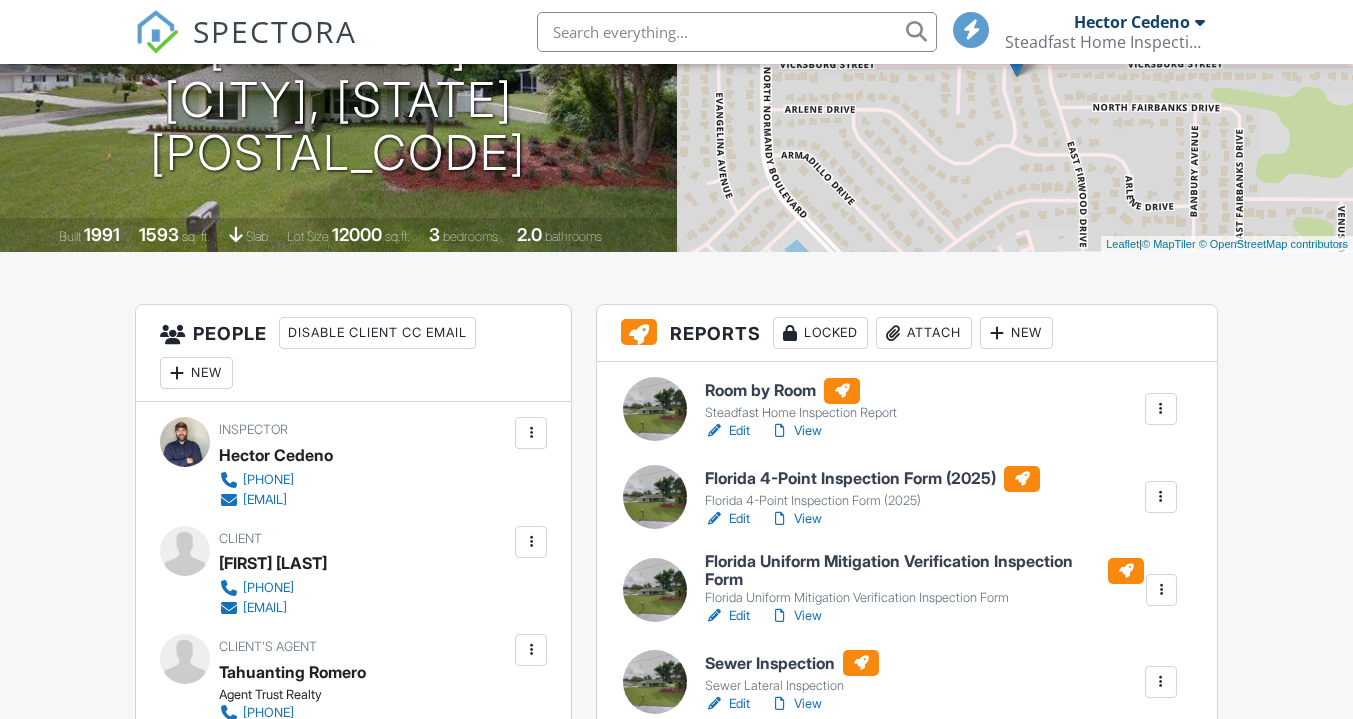 click on "Edit" at bounding box center [727, 431] 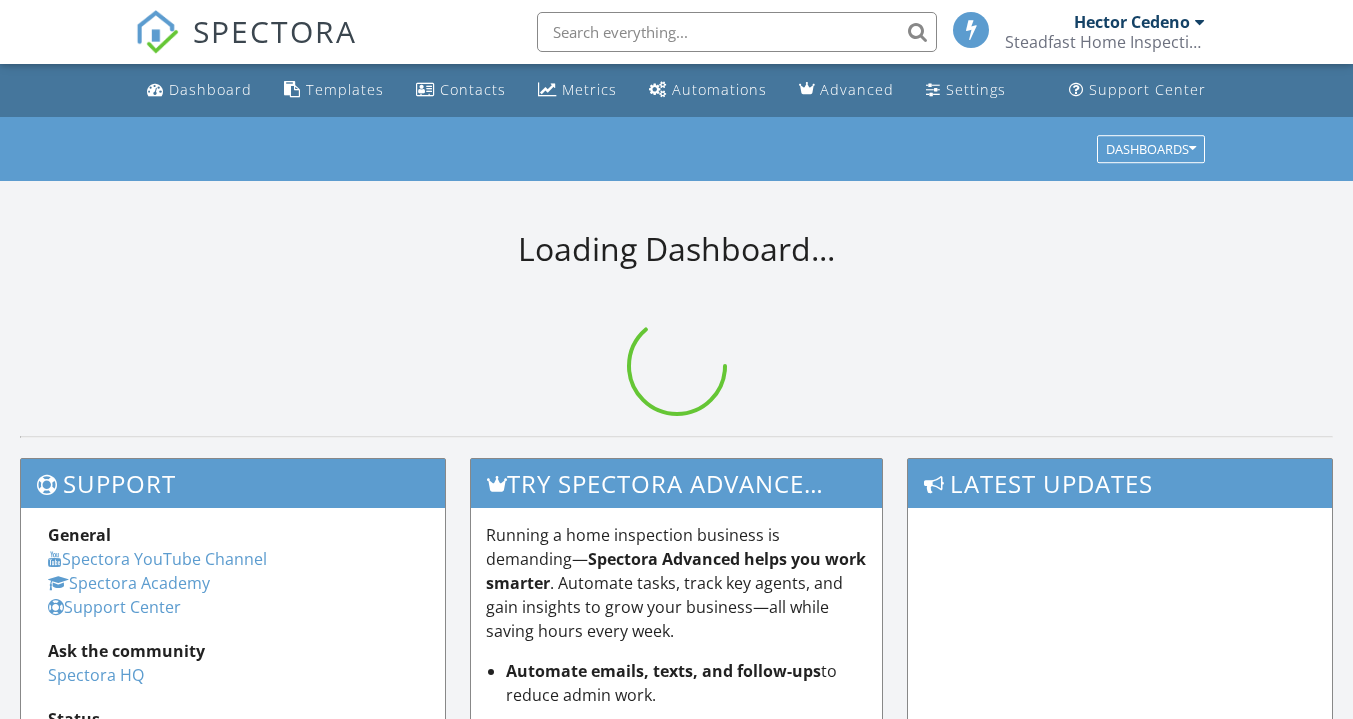 scroll, scrollTop: 0, scrollLeft: 0, axis: both 